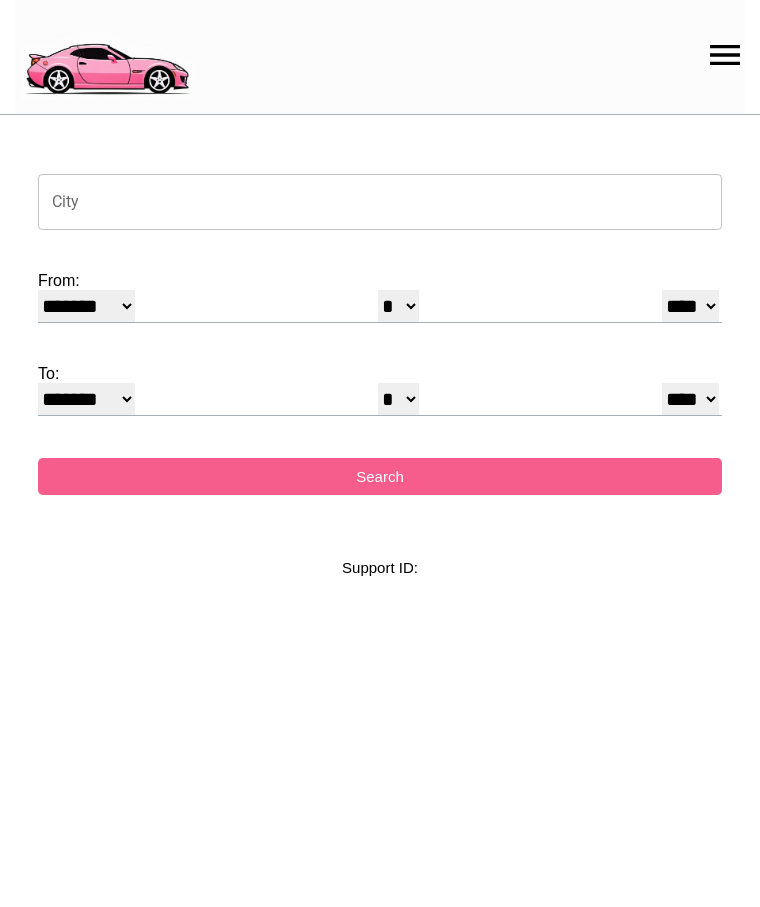 select on "*" 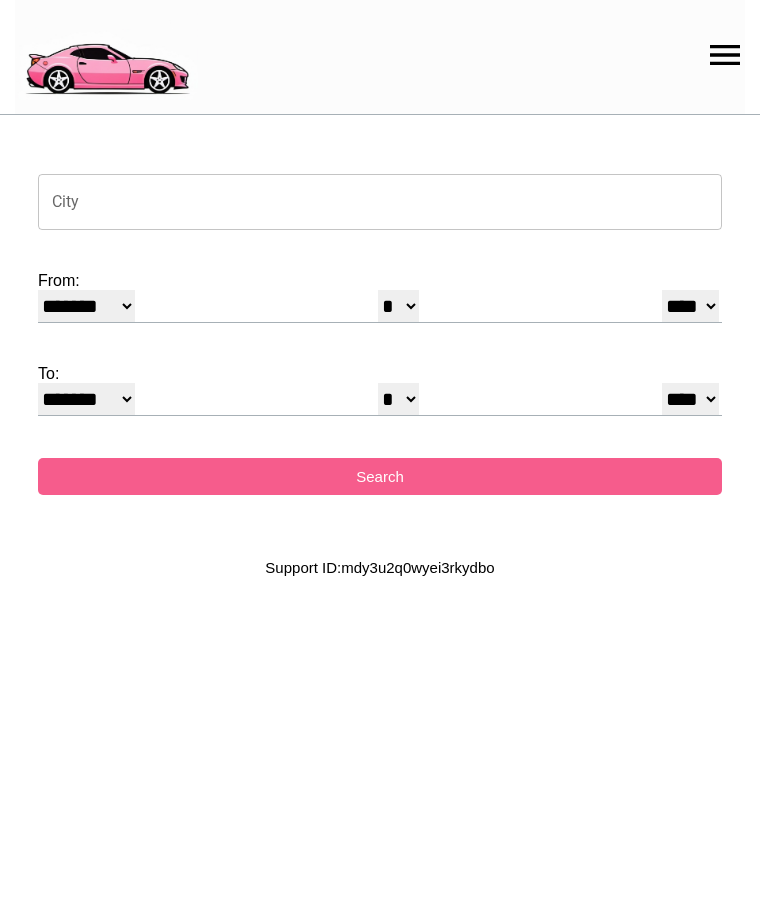scroll, scrollTop: 0, scrollLeft: 0, axis: both 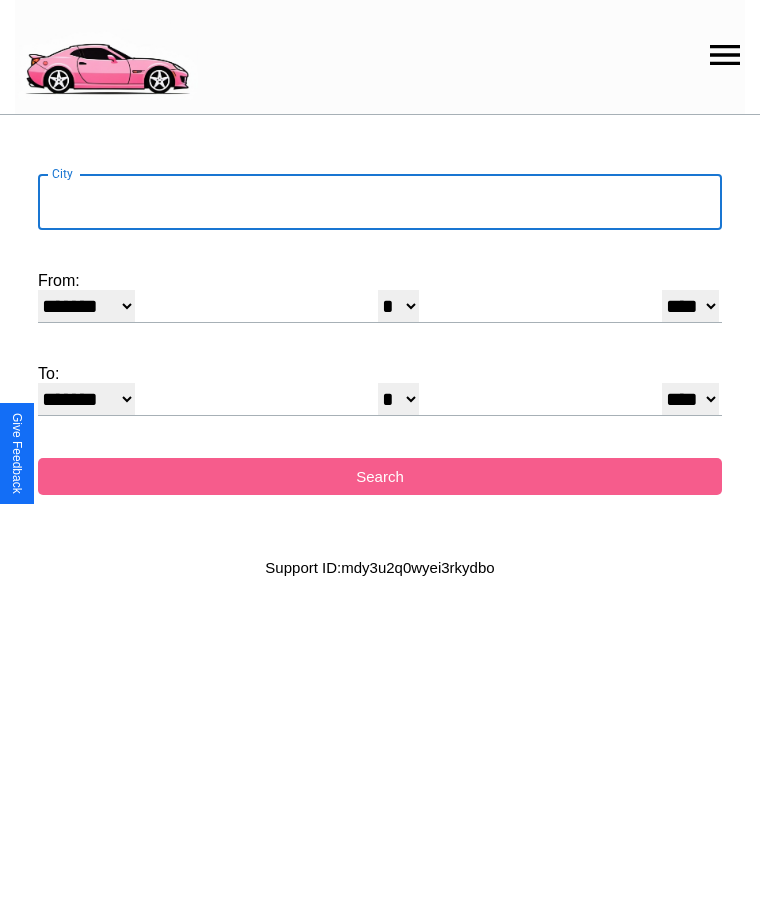 click on "City" at bounding box center [380, 202] 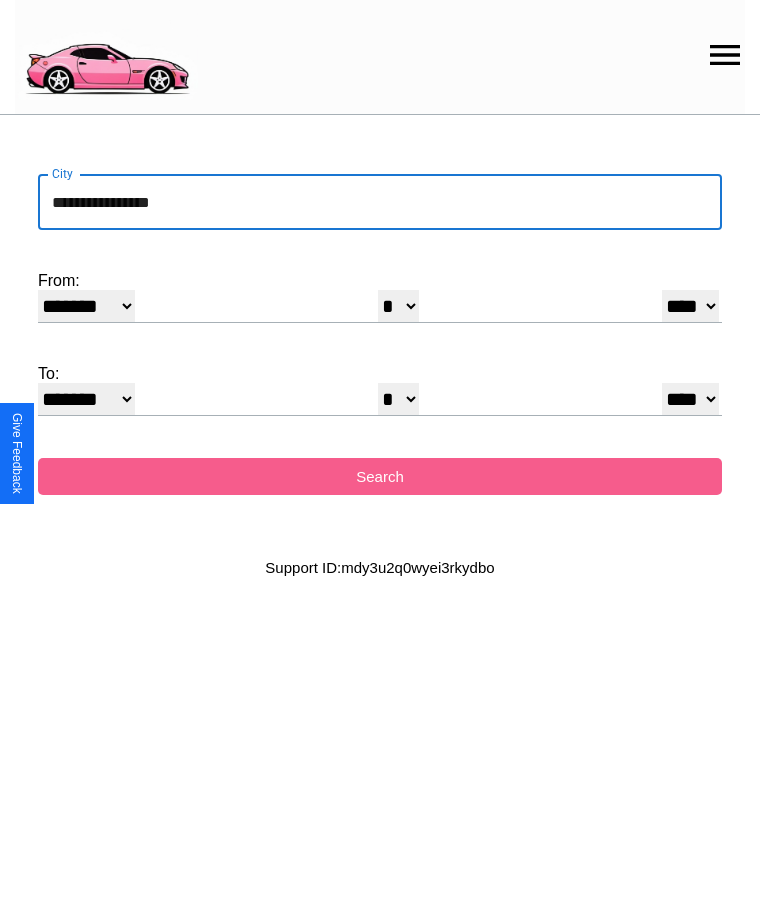 type on "**********" 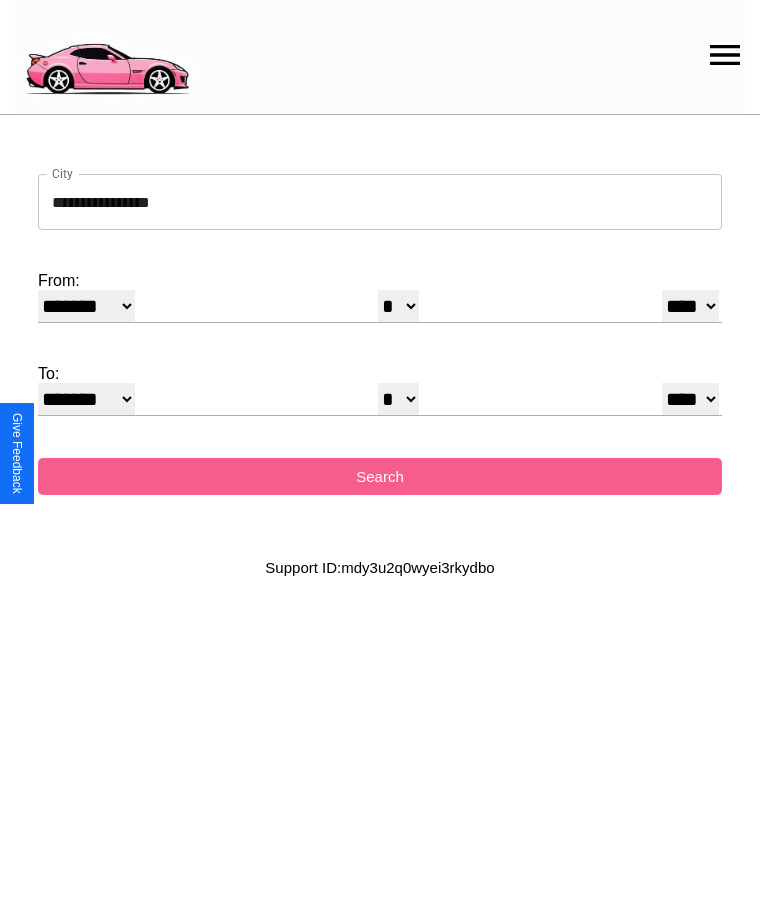 click on "******* ******** ***** ***** *** **** **** ****** ********* ******* ******** ********" at bounding box center (86, 306) 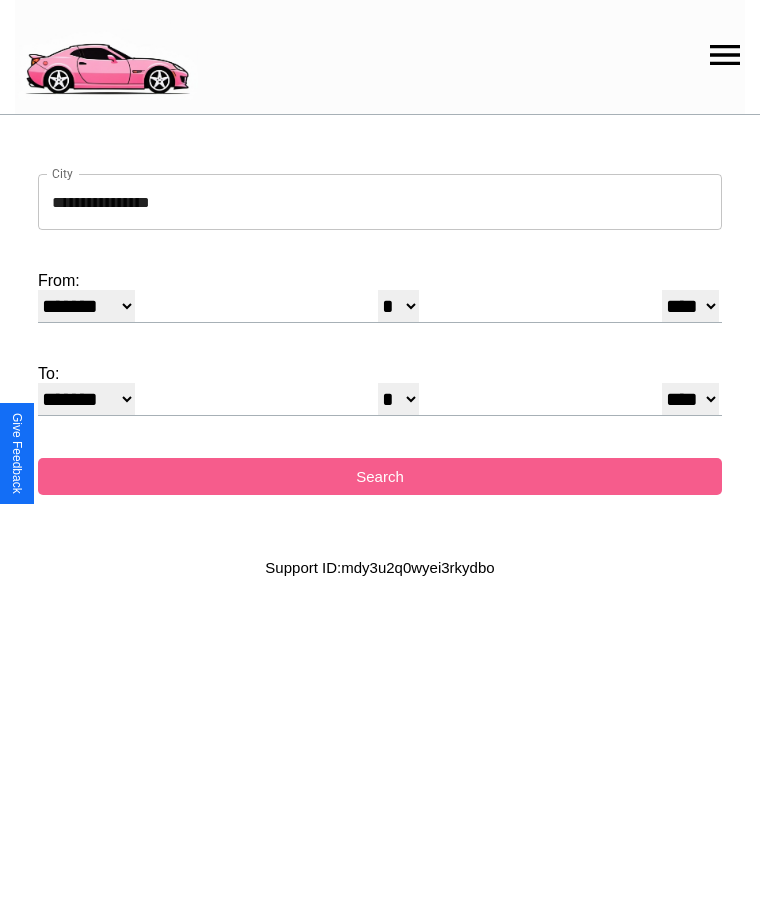 select on "**" 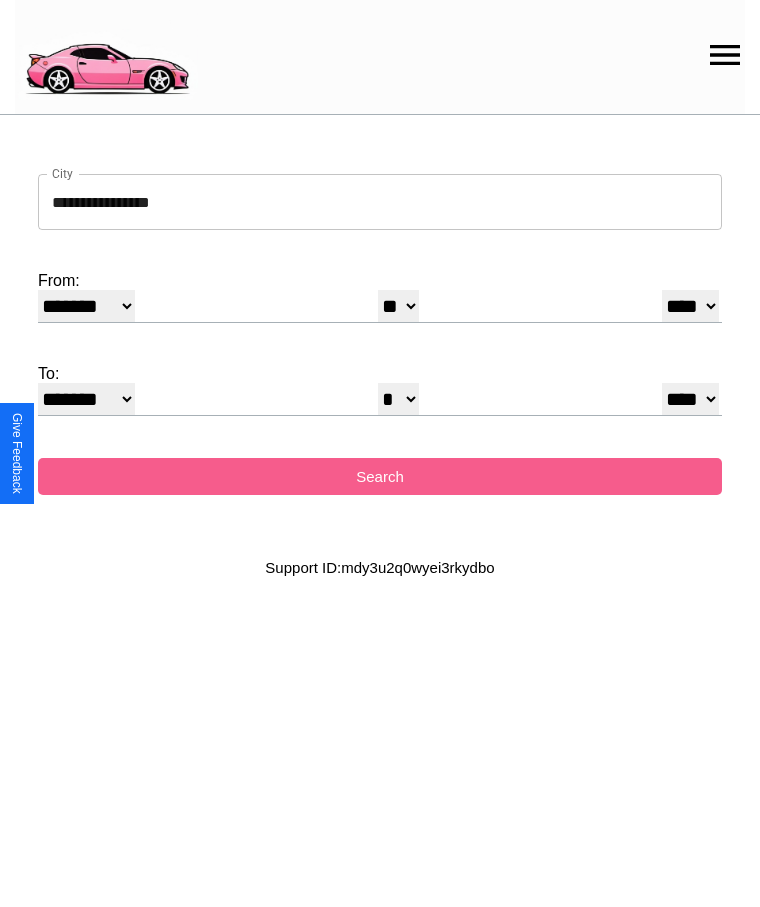 select on "**" 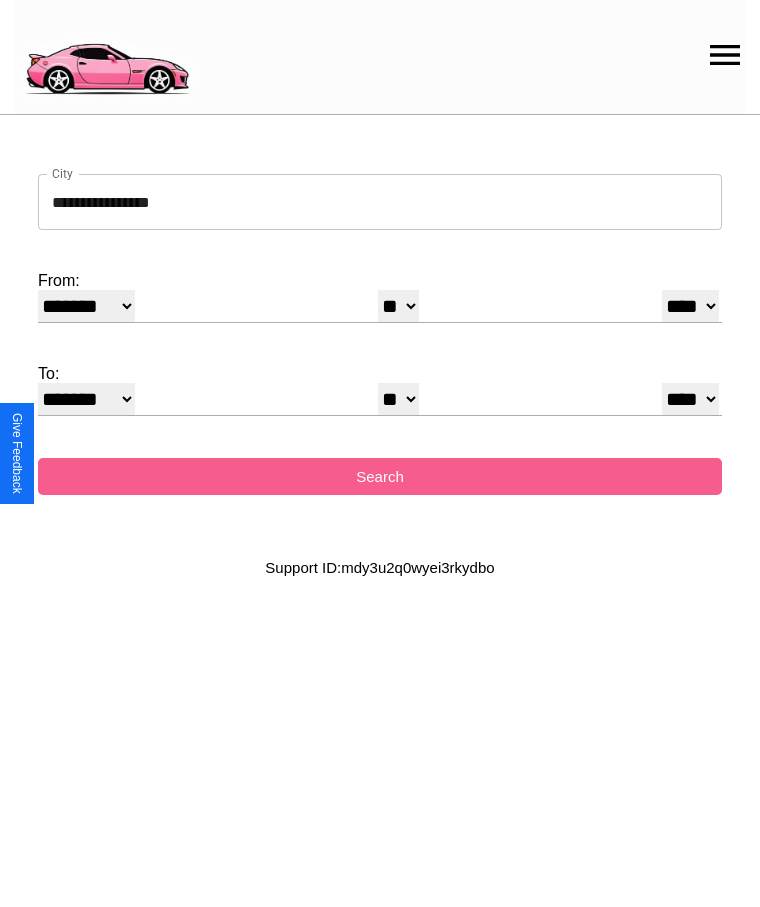 click on "******* ******** ***** ***** *** **** **** ****** ********* ******* ******** ********" at bounding box center [86, 399] 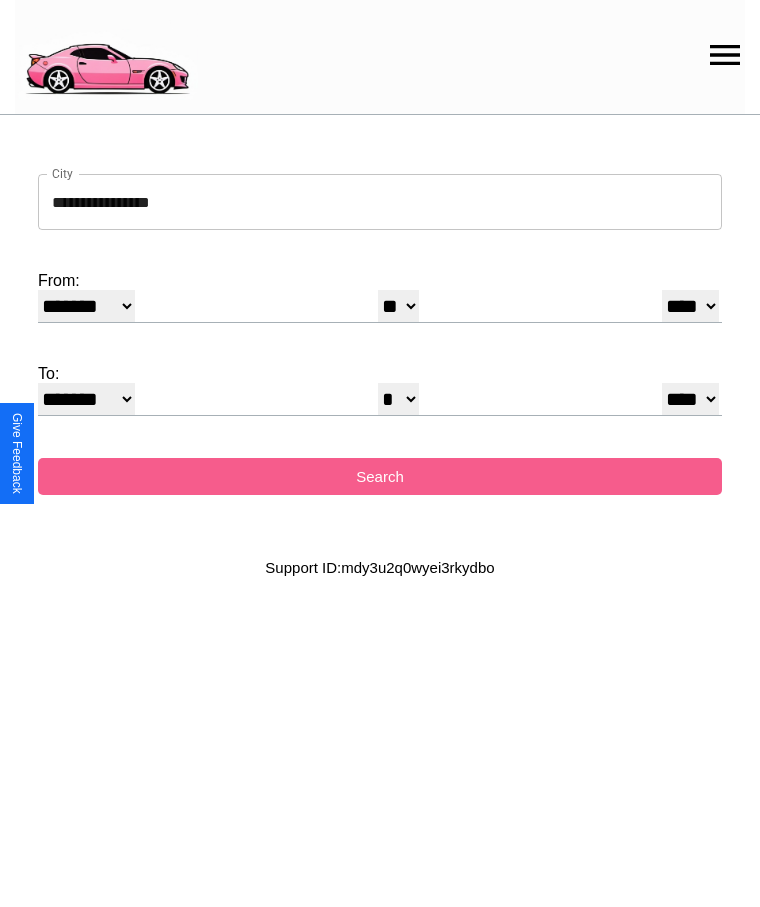 click on "**** **** **** **** **** **** **** **** **** ****" at bounding box center [690, 399] 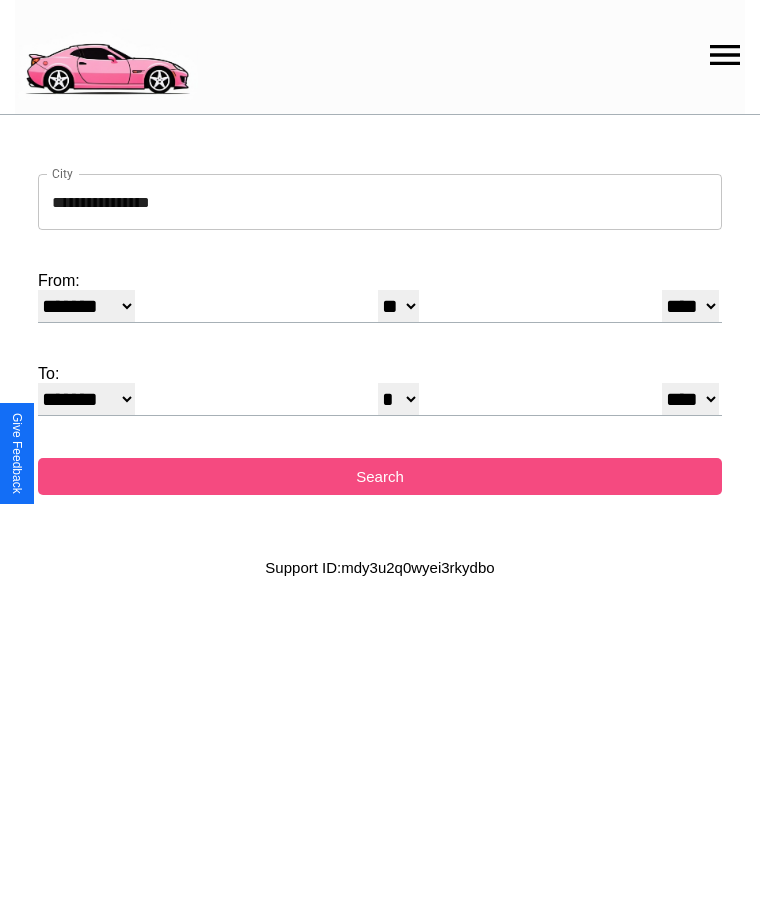 click on "Search" at bounding box center (380, 476) 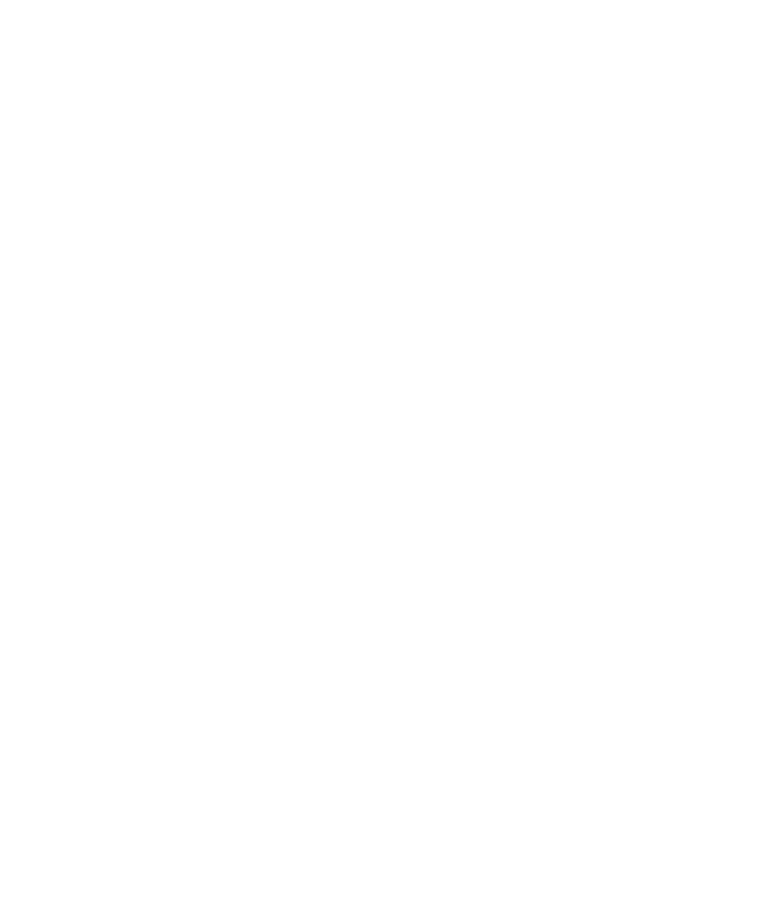 scroll, scrollTop: 0, scrollLeft: 0, axis: both 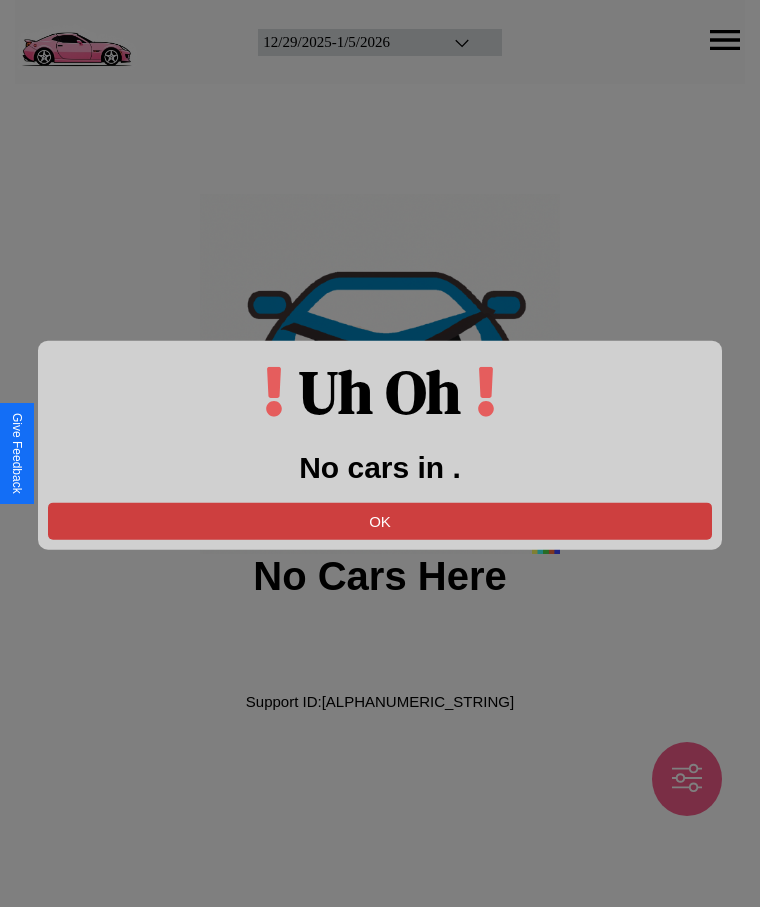 click on "OK" at bounding box center (380, 520) 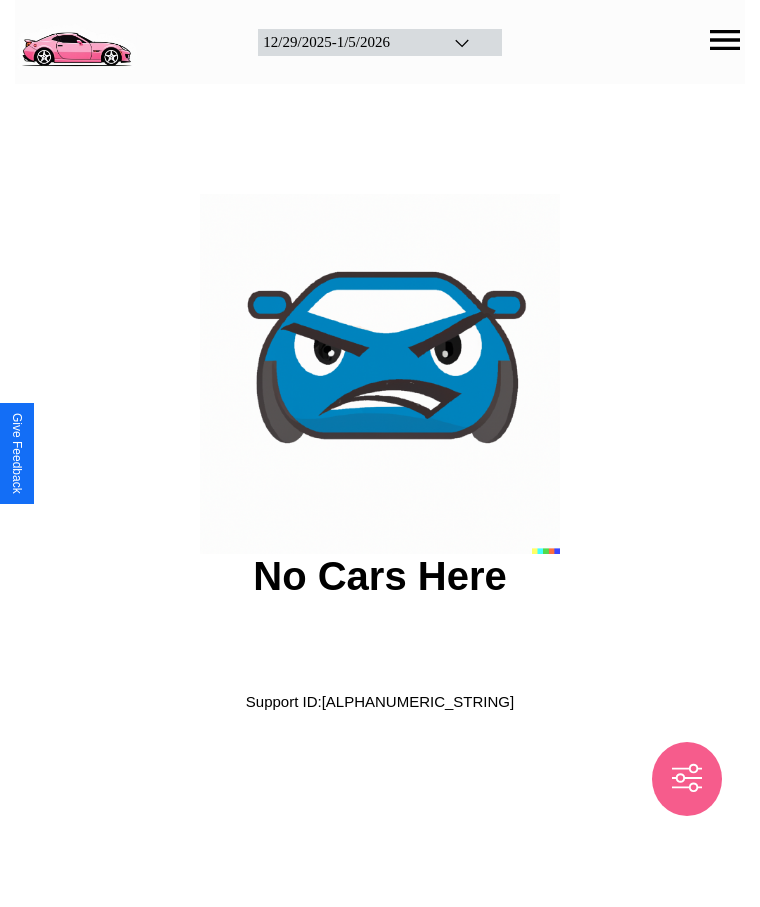 click at bounding box center (76, 40) 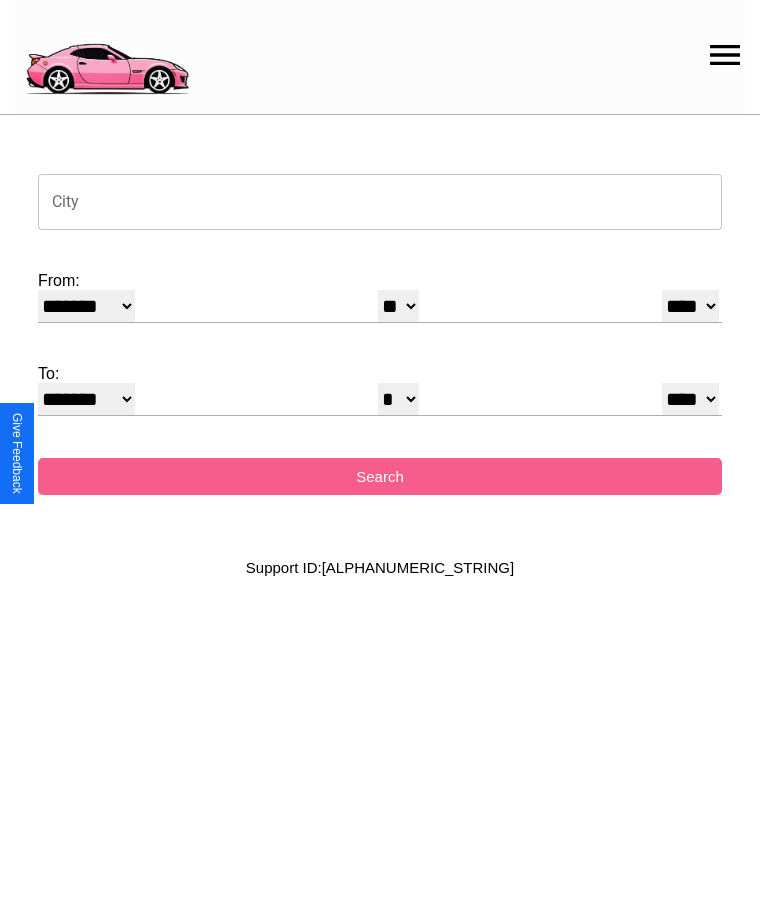 click 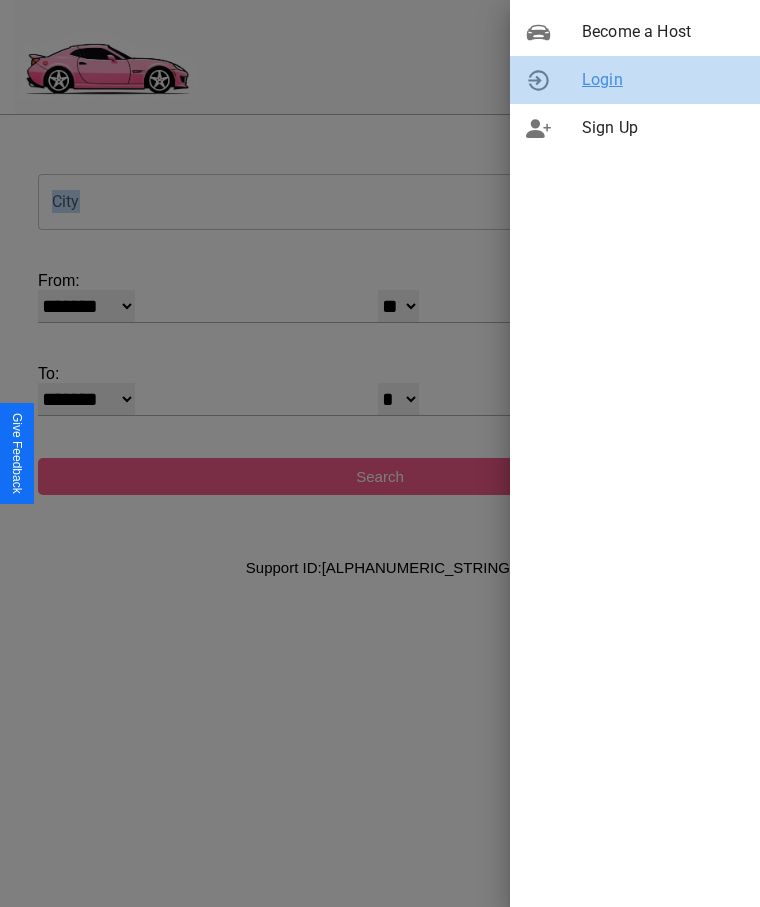 click on "Login" at bounding box center (663, 80) 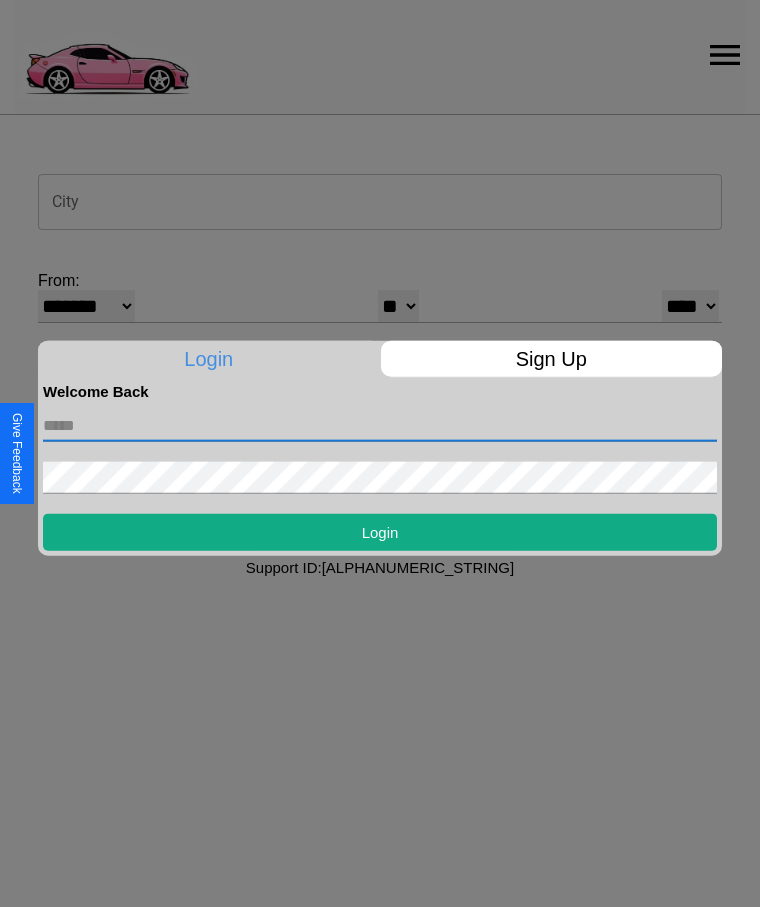 click at bounding box center (380, 425) 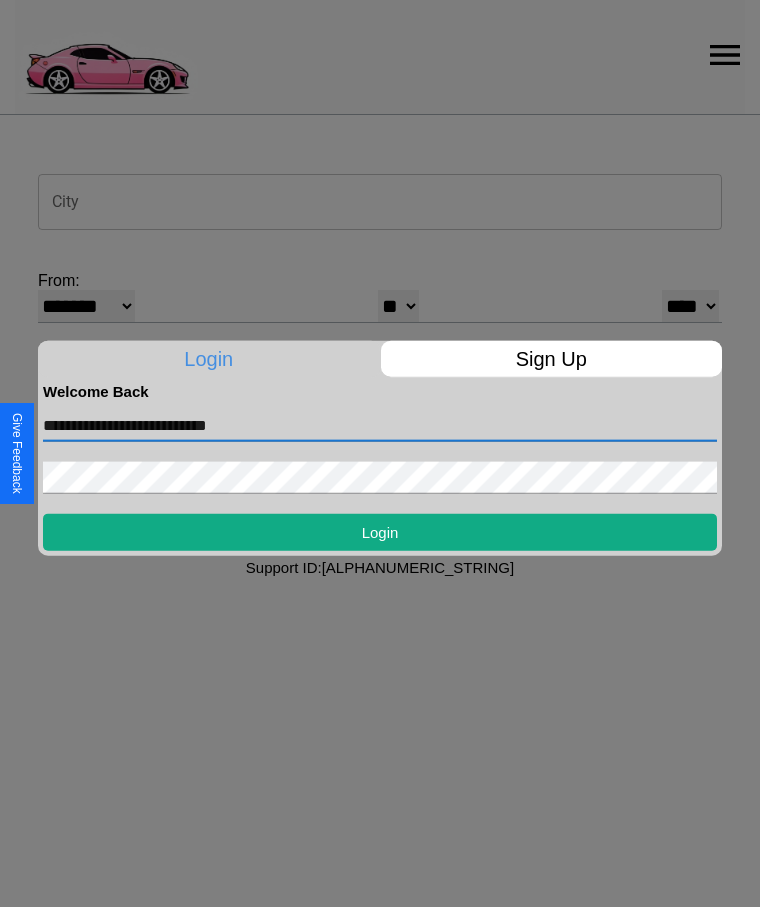 type on "**********" 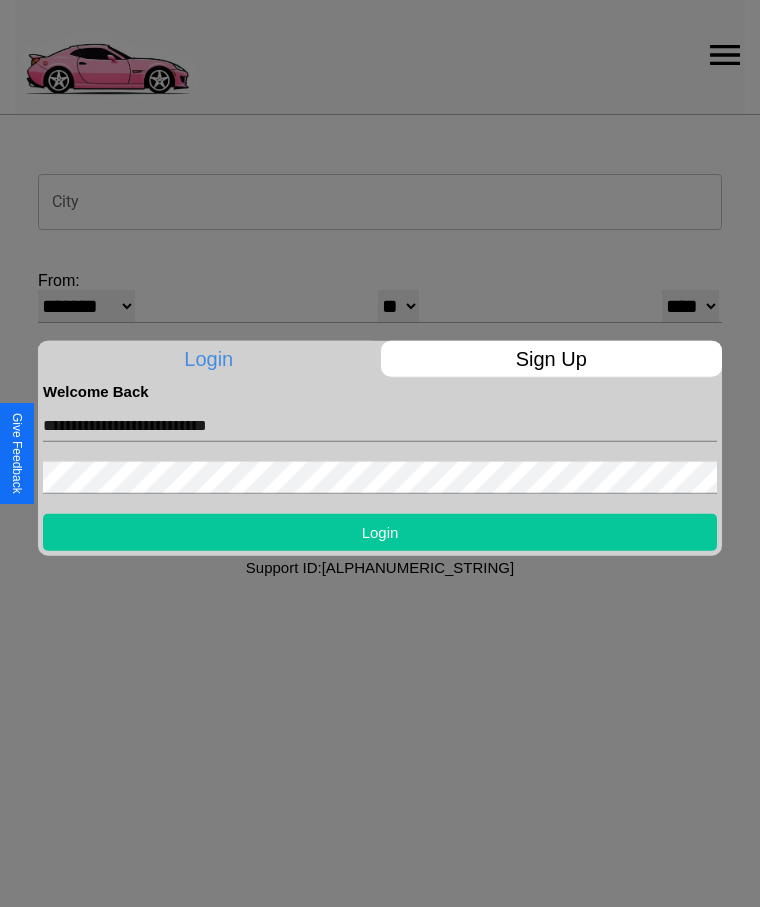 click on "Login" at bounding box center (380, 531) 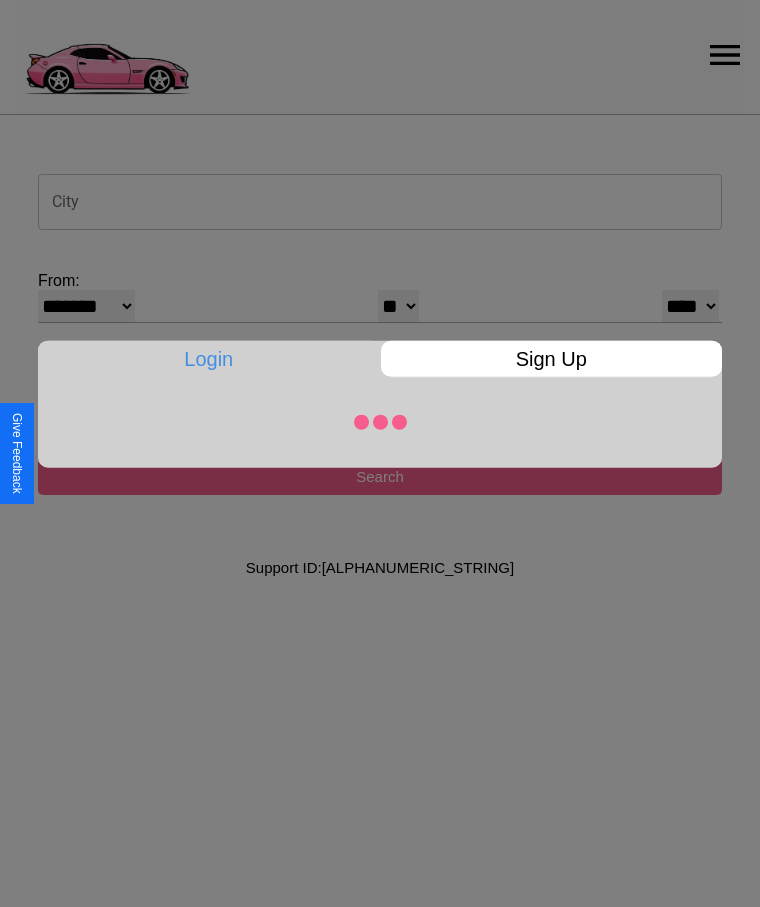 select on "**" 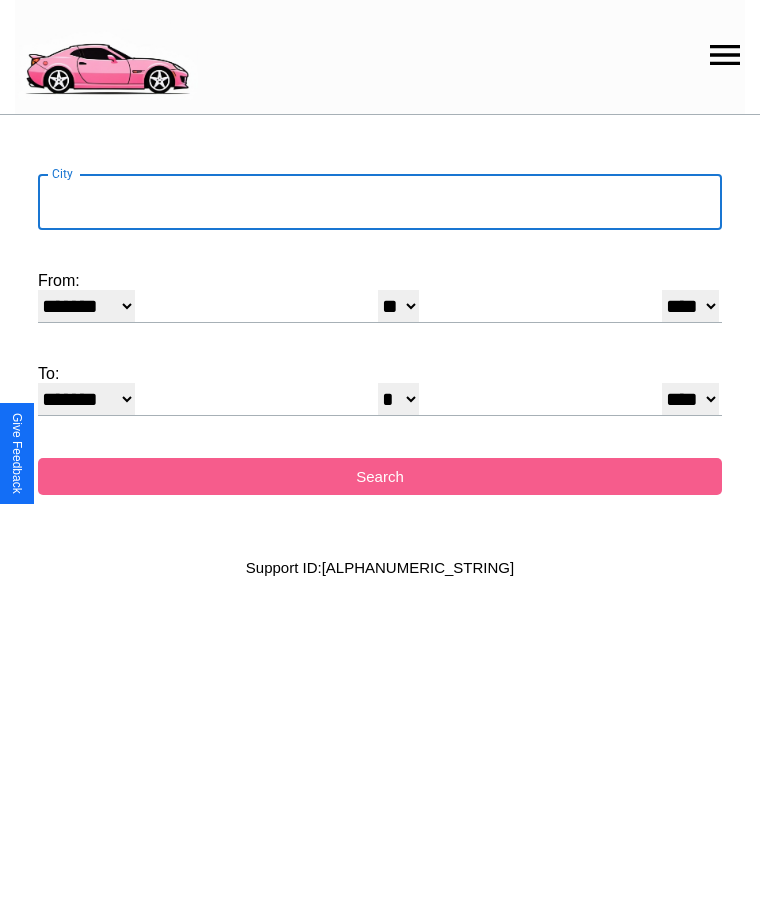 click on "City" at bounding box center [380, 202] 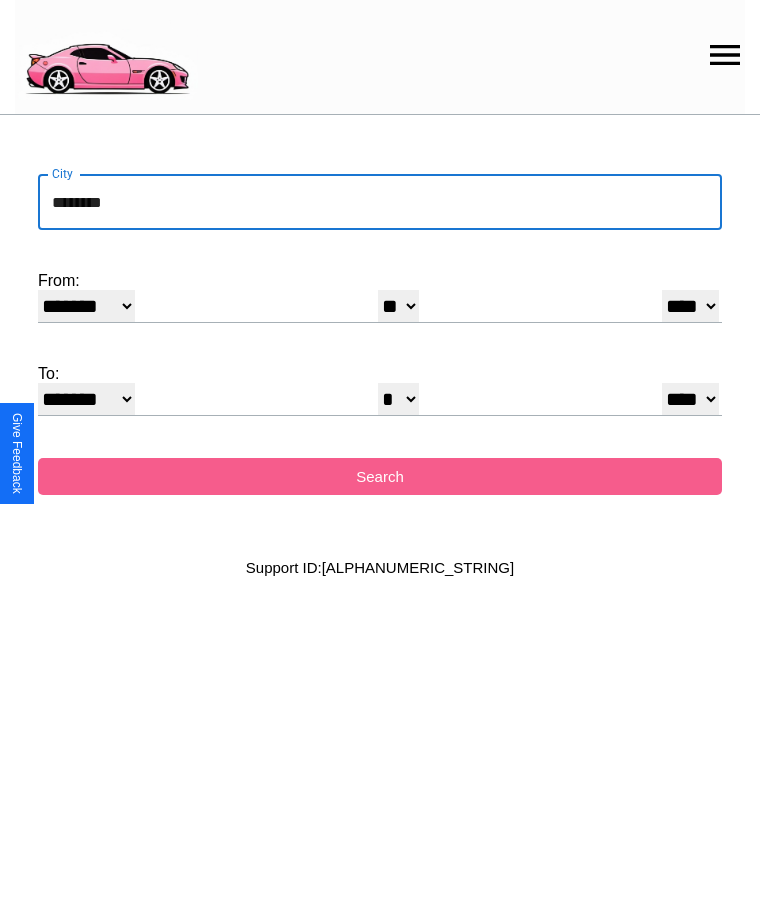 type on "********" 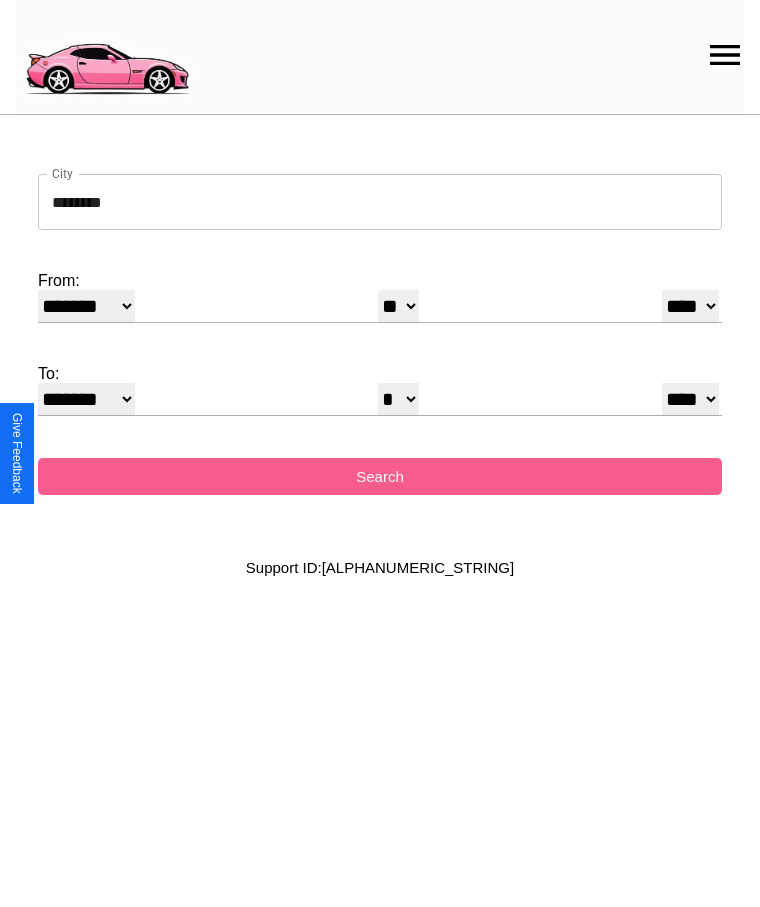 click on "******* ******** ***** ***** *** **** **** ****** ********* ******* ******** ********" at bounding box center (86, 306) 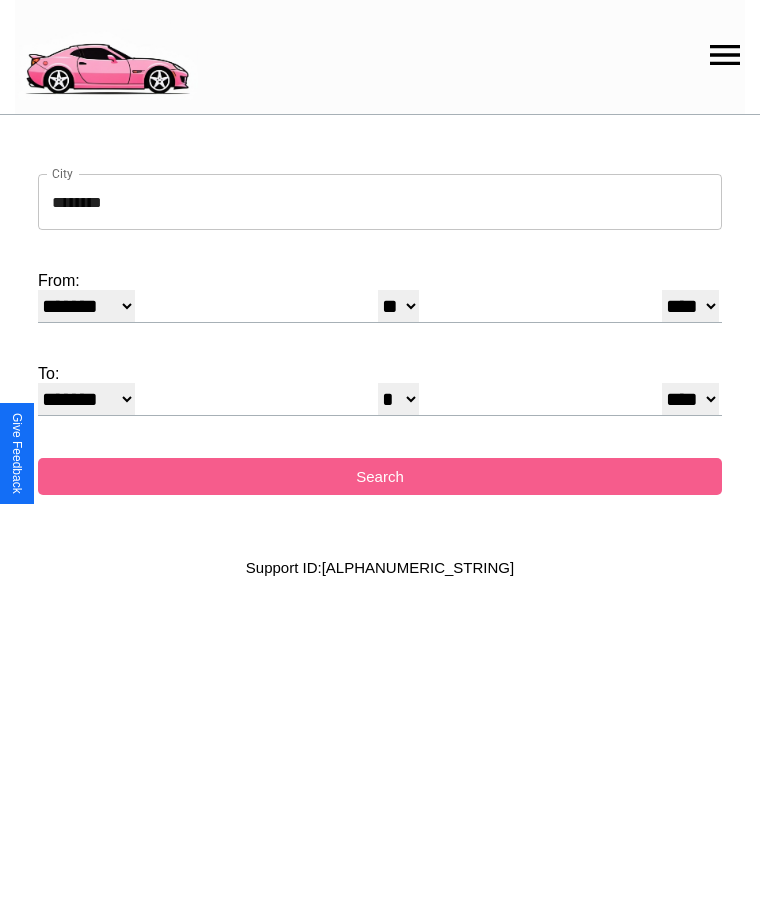 select on "*" 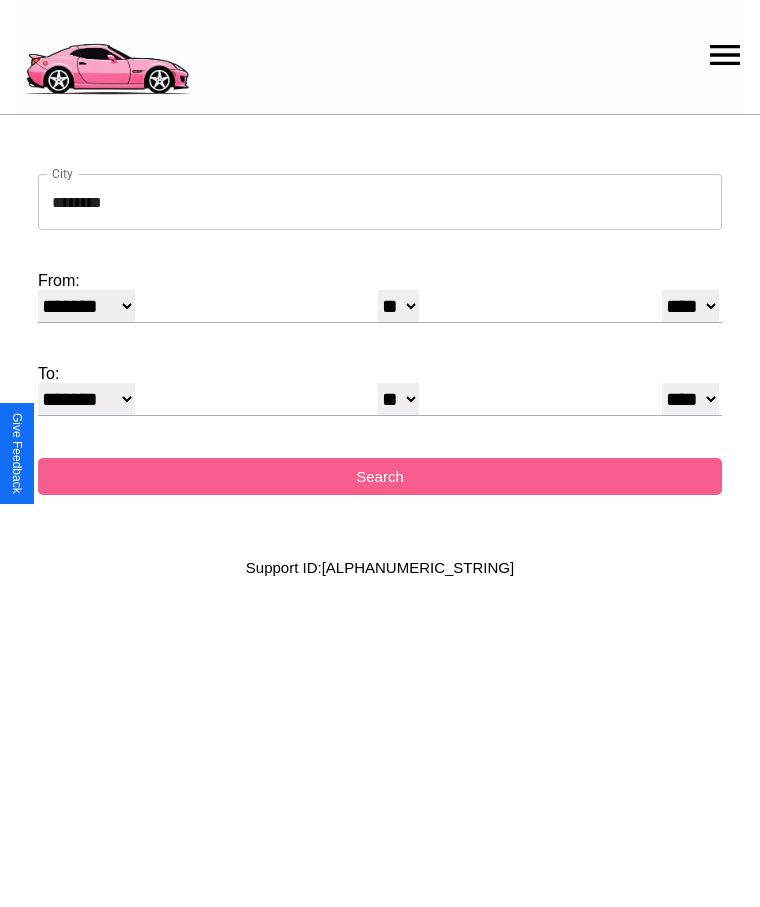click on "* * * * * * * * * ** ** ** ** ** ** ** ** ** ** ** ** ** ** ** ** ** ** ** ** ** **" at bounding box center [398, 399] 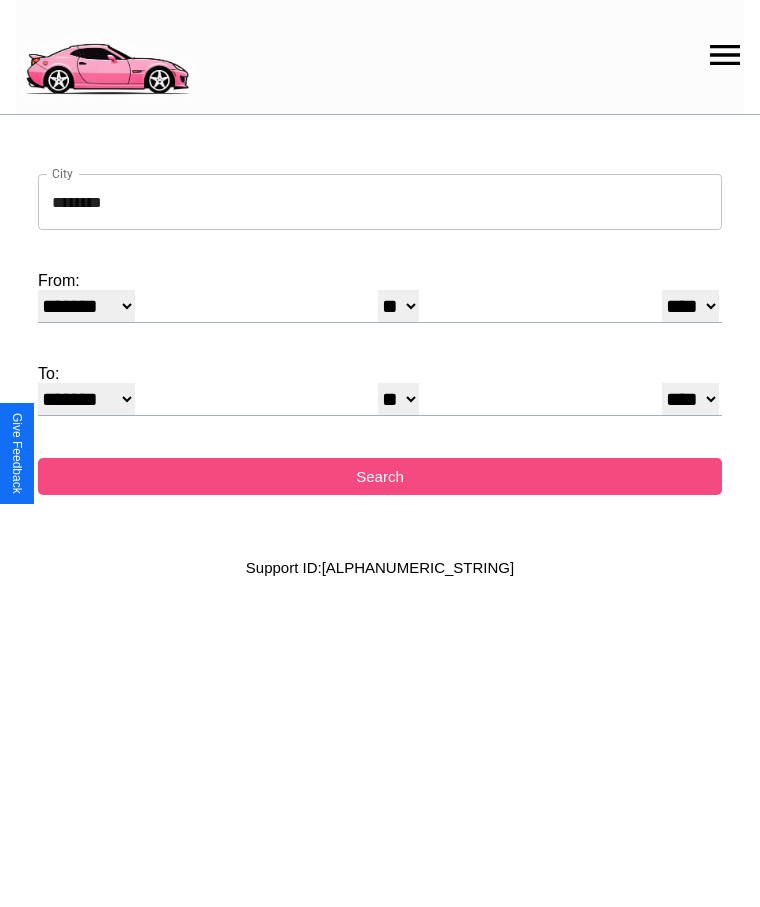 click on "Search" at bounding box center (380, 476) 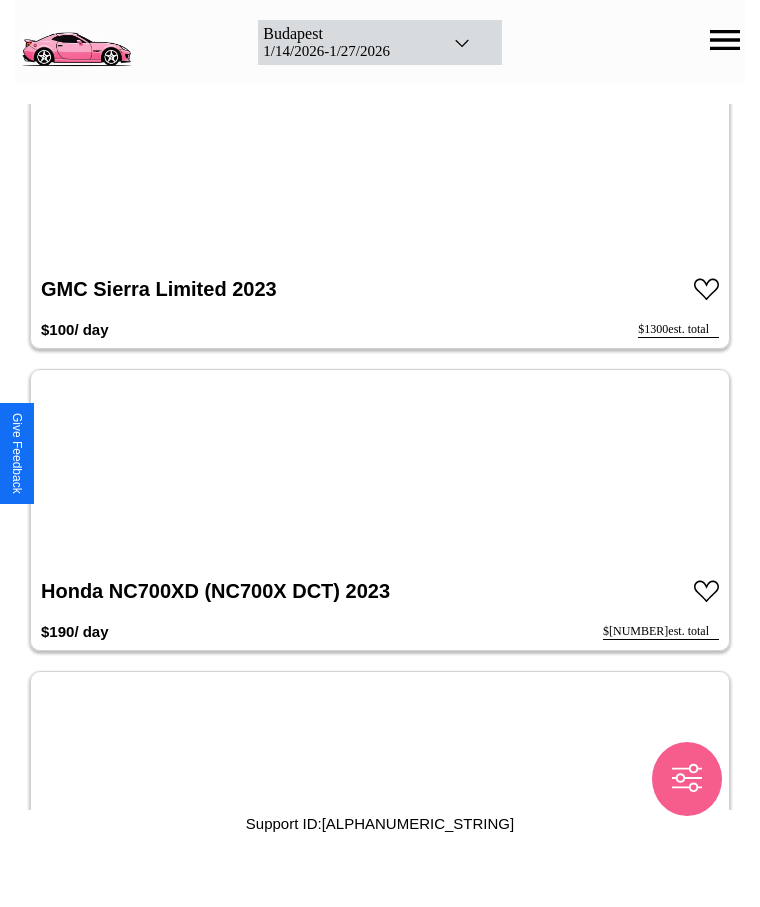 scroll, scrollTop: 7066, scrollLeft: 0, axis: vertical 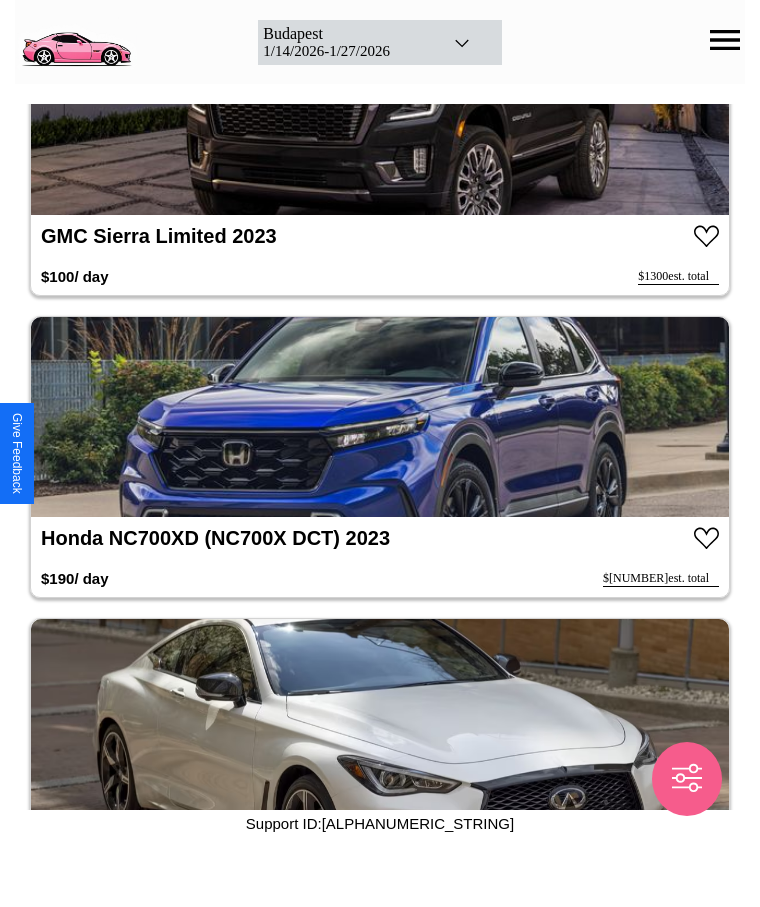 click at bounding box center [380, 417] 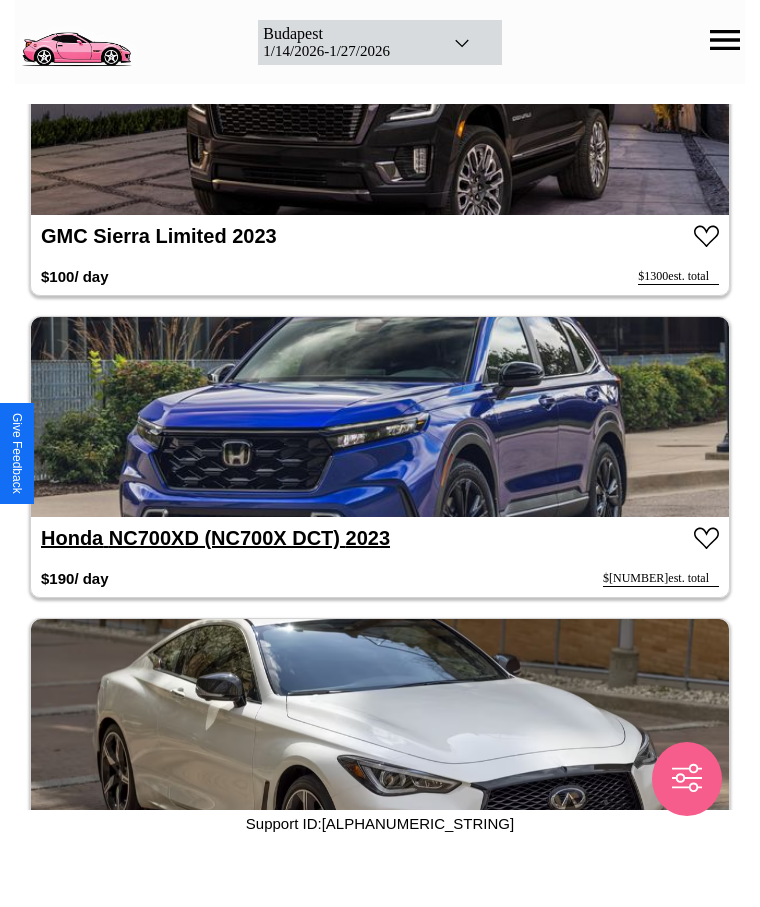 click on "Honda   NC700XD (NC700X DCT)   2023" at bounding box center (215, 538) 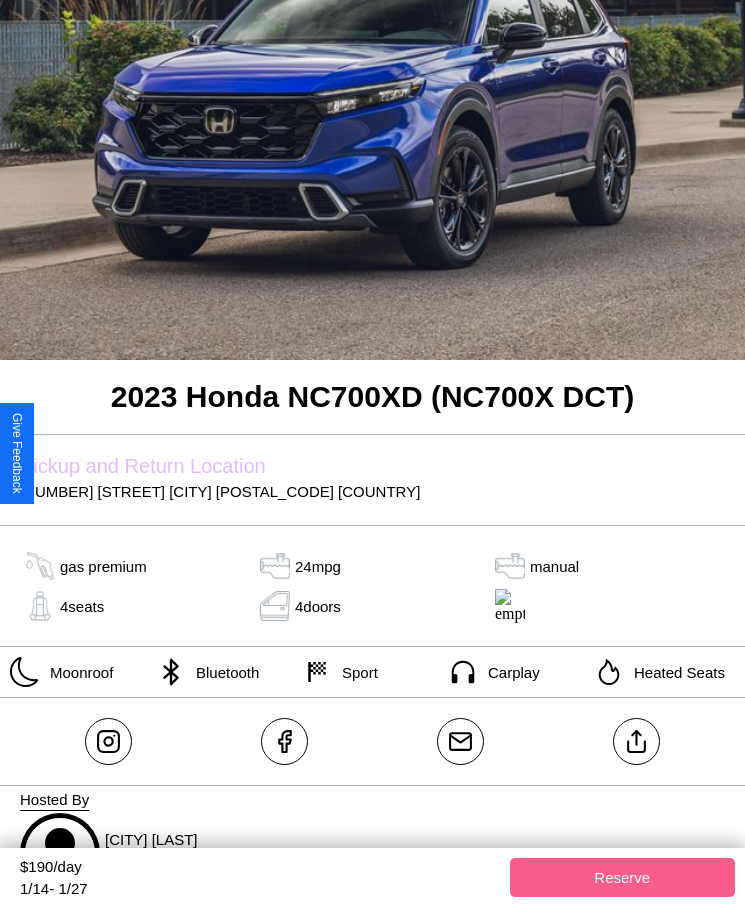 scroll, scrollTop: 344, scrollLeft: 0, axis: vertical 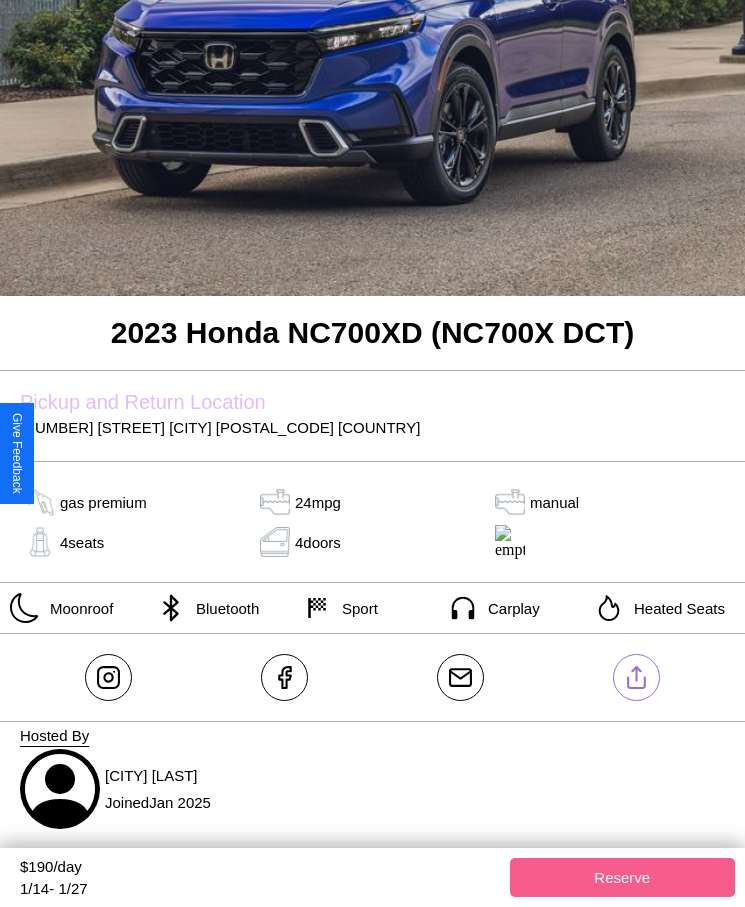 click 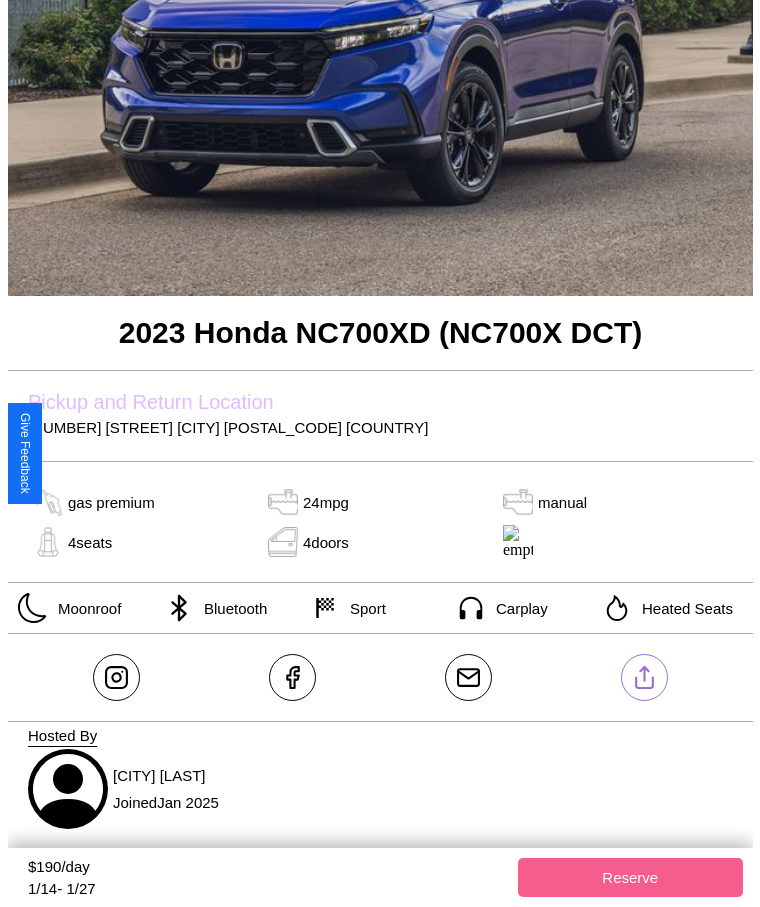 scroll, scrollTop: 318, scrollLeft: 0, axis: vertical 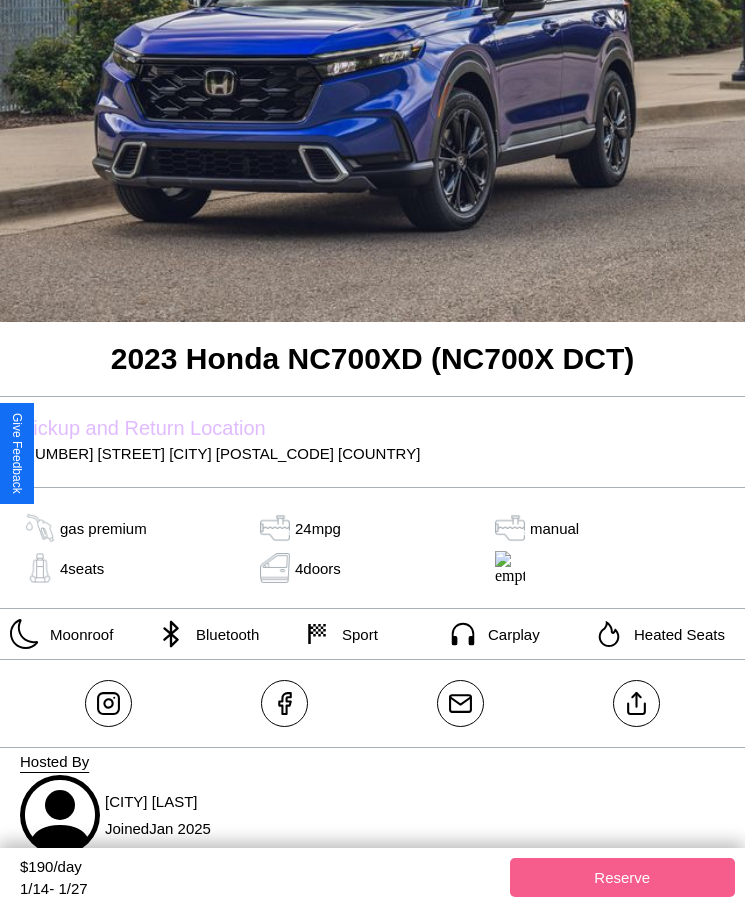 click on "[NUMBER] [STREET]  [CITY]  [POSTAL_CODE] [COUNTRY]" at bounding box center [372, 453] 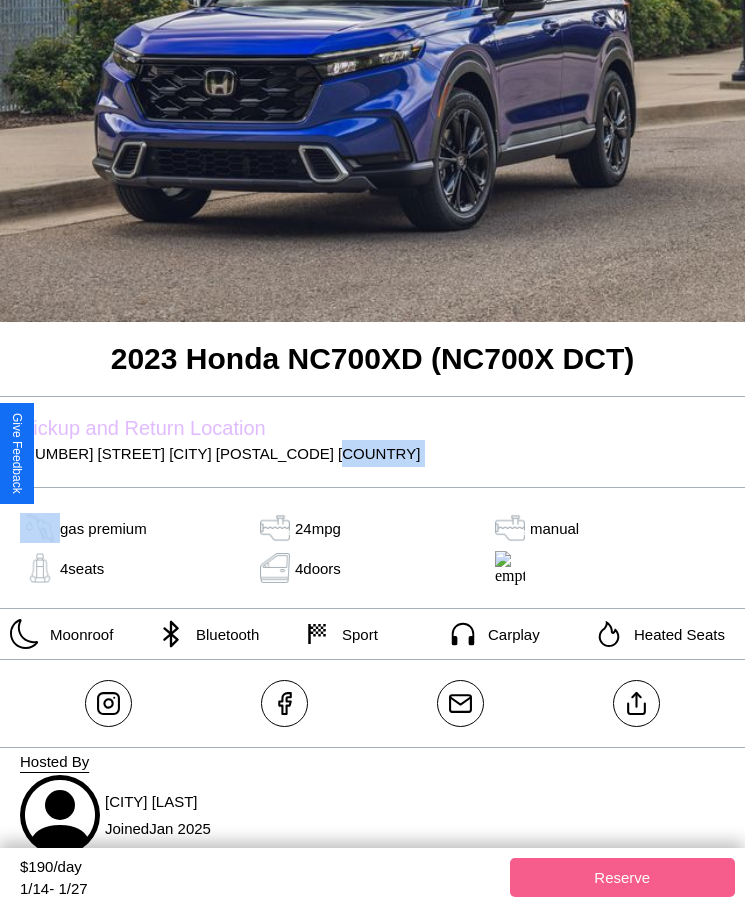 click on "[NUMBER] [STREET]  [CITY]  [POSTAL_CODE] [COUNTRY]" at bounding box center [372, 453] 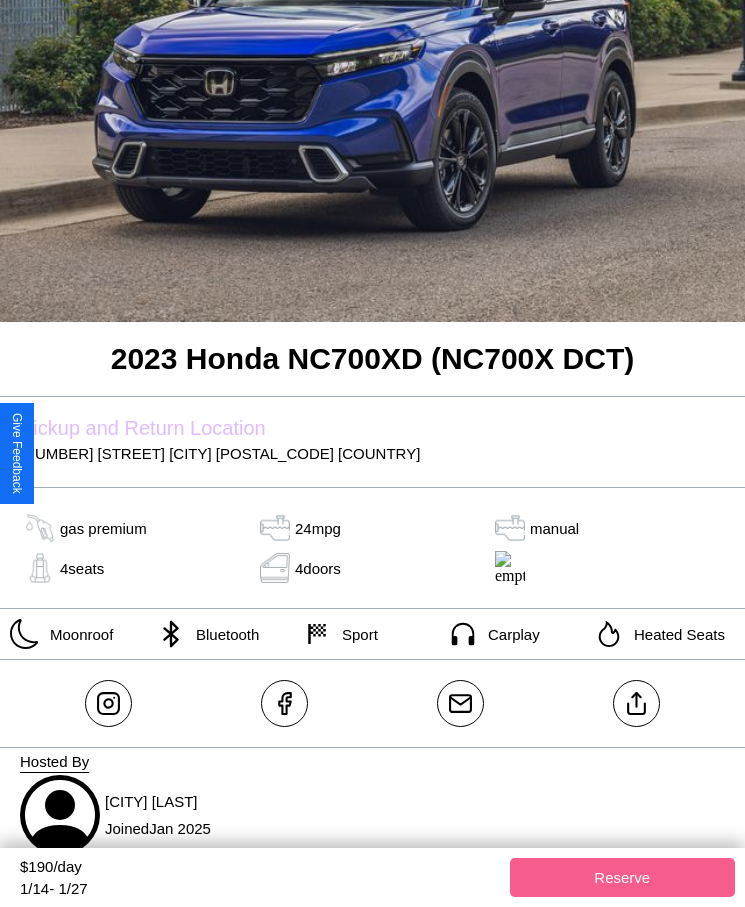 click on "[NUMBER] [STREET]  [CITY]  [POSTAL_CODE] [COUNTRY]" at bounding box center (372, 453) 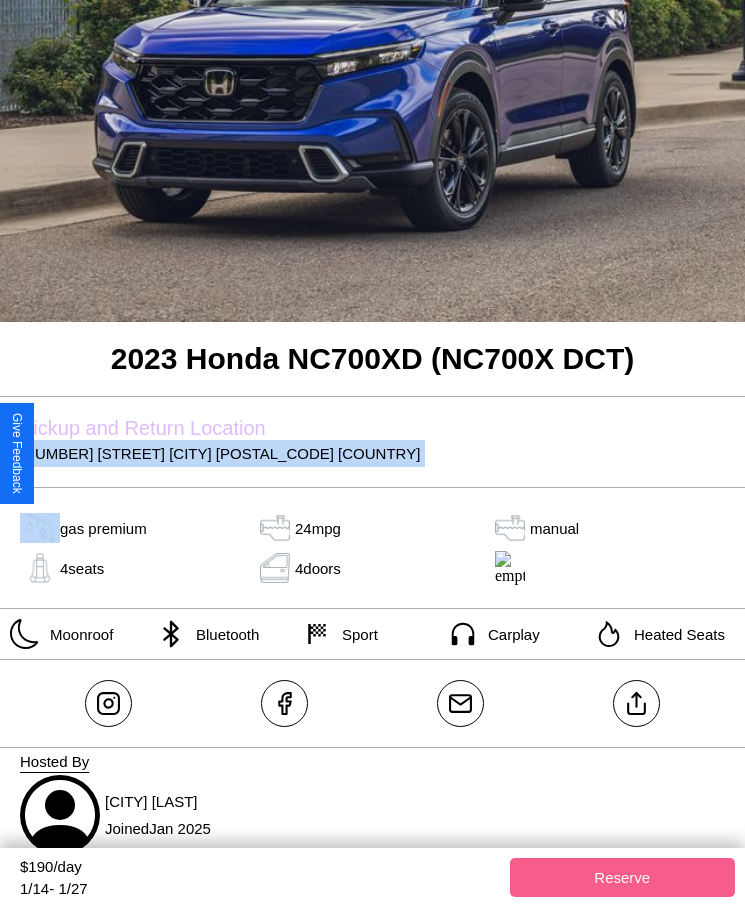 click on "[NUMBER] [STREET]  [CITY]  [POSTAL_CODE] [COUNTRY]" at bounding box center [372, 453] 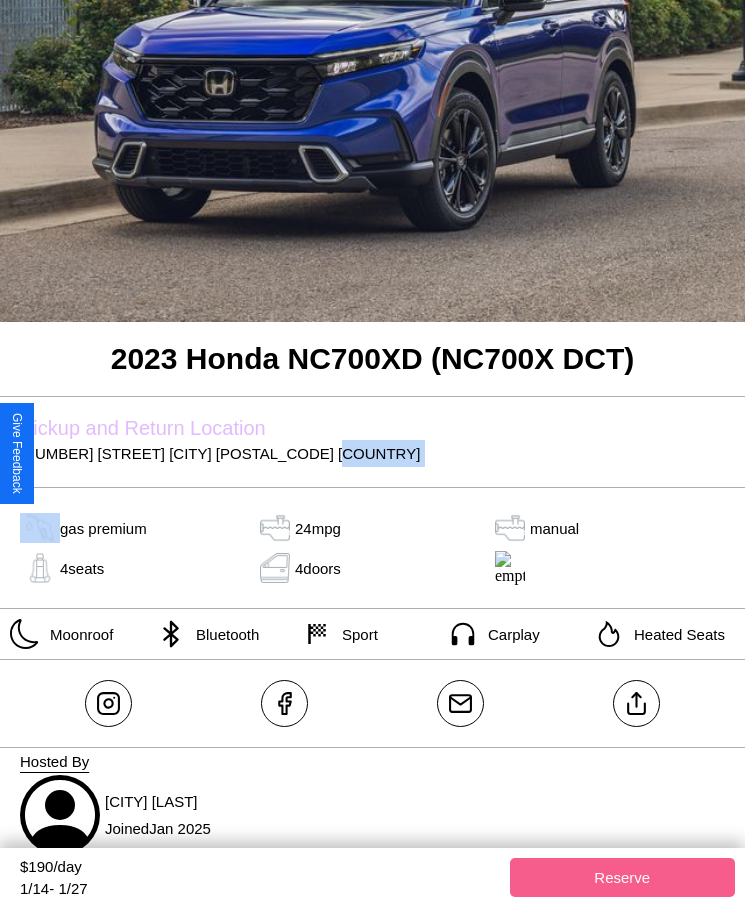 click on "[NUMBER] [STREET]  [CITY]  [POSTAL_CODE] [COUNTRY]" at bounding box center (372, 453) 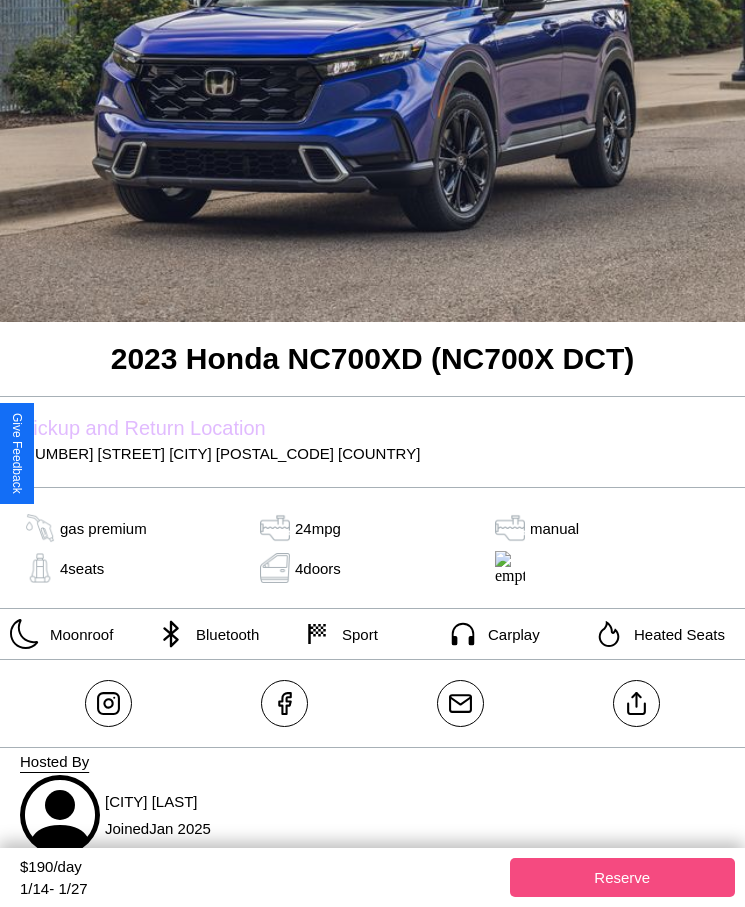click on "Reserve" at bounding box center [623, 877] 